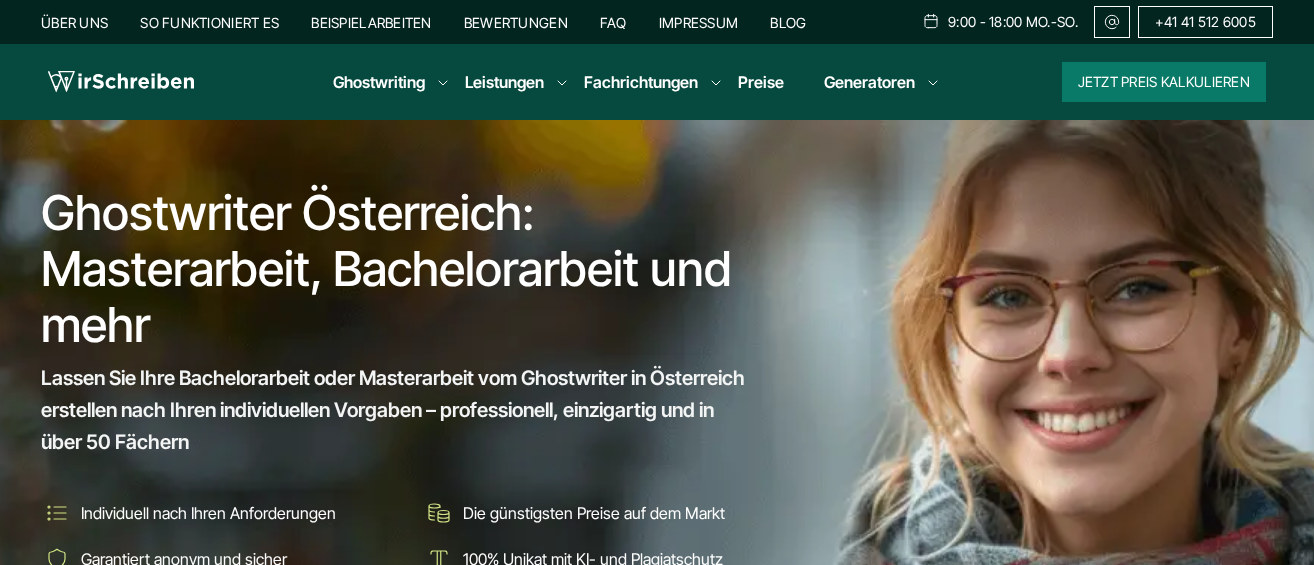 scroll, scrollTop: 0, scrollLeft: 0, axis: both 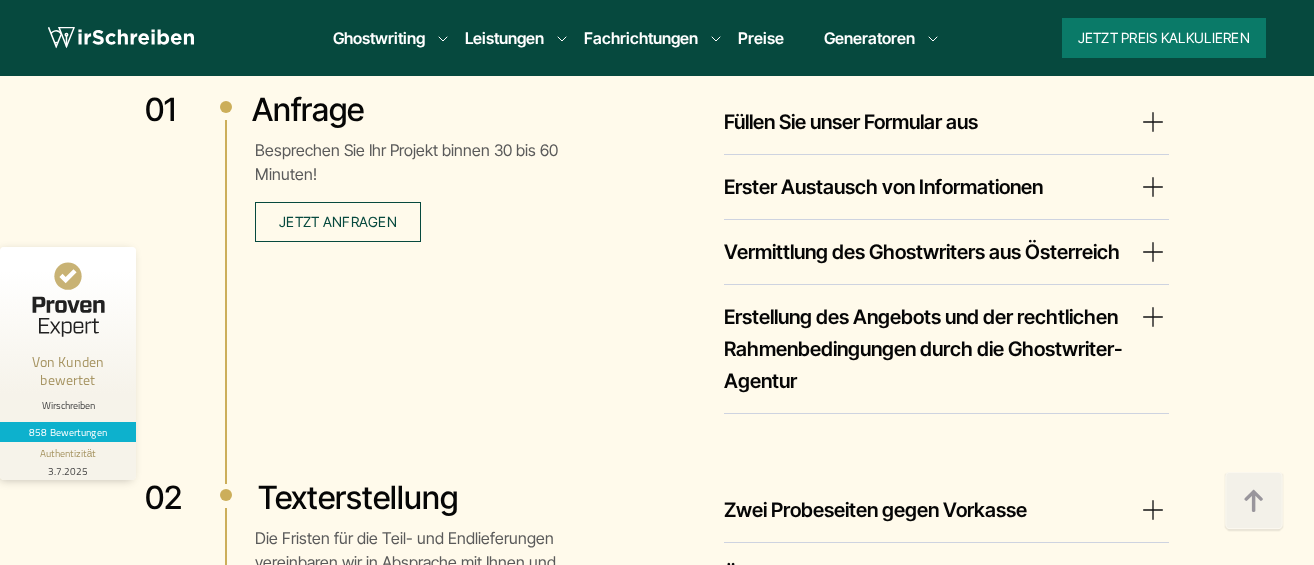 click on "Vermittlung des Ghostwriters aus Österreich" at bounding box center [946, 252] 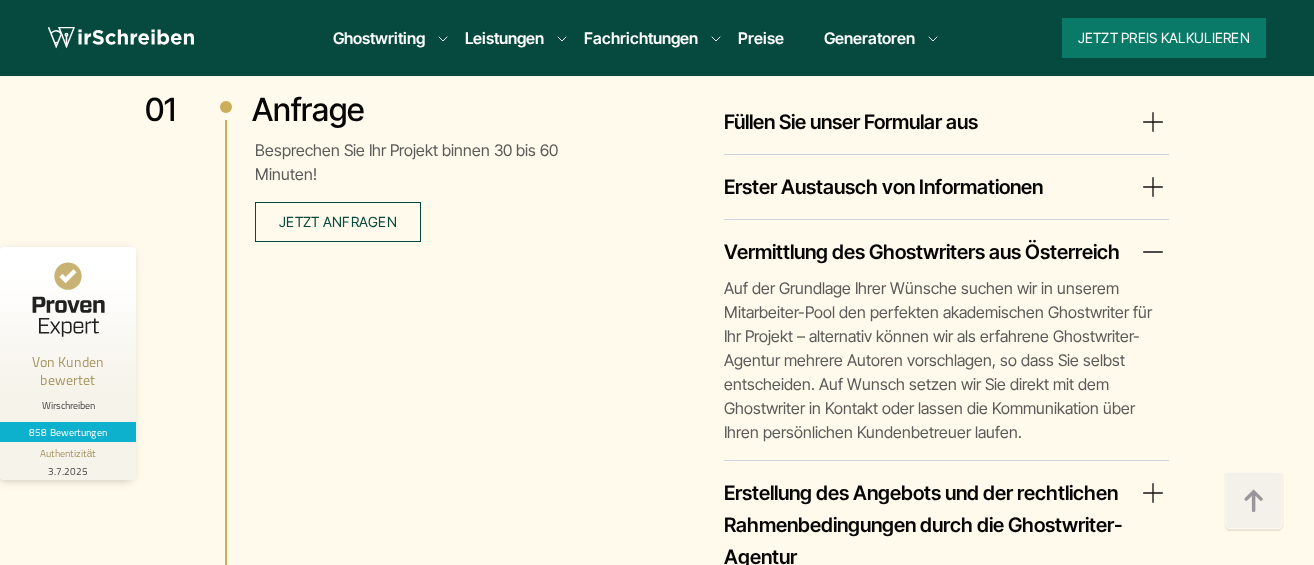 click on "Vermittlung des Ghostwriters aus Österreich" at bounding box center [946, 252] 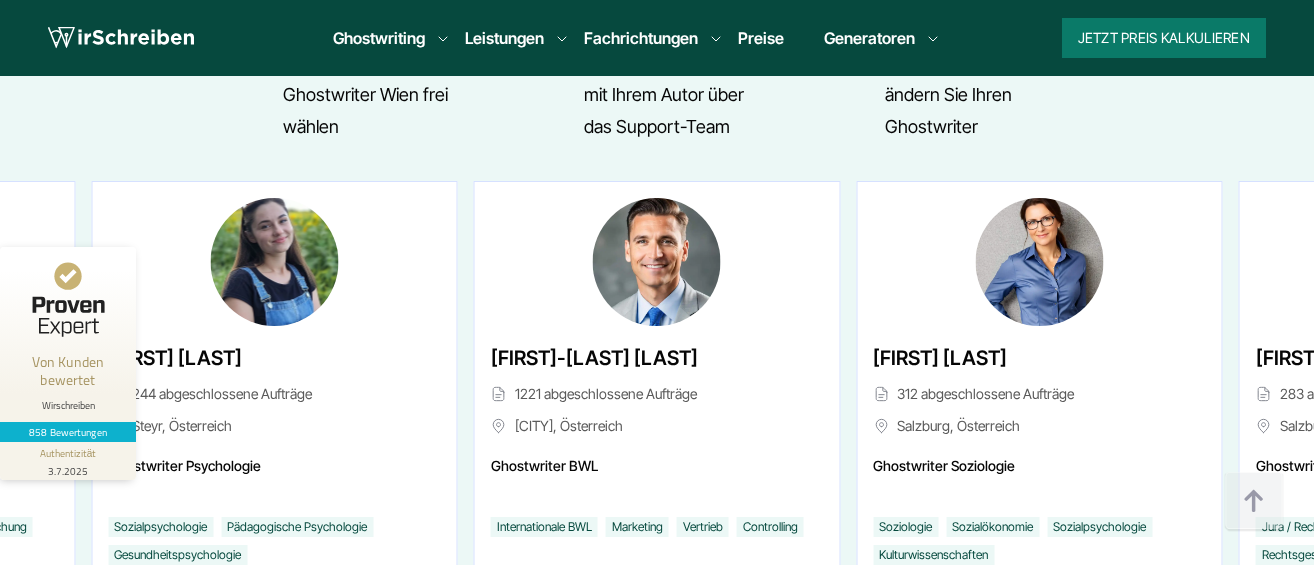 scroll, scrollTop: 7800, scrollLeft: 0, axis: vertical 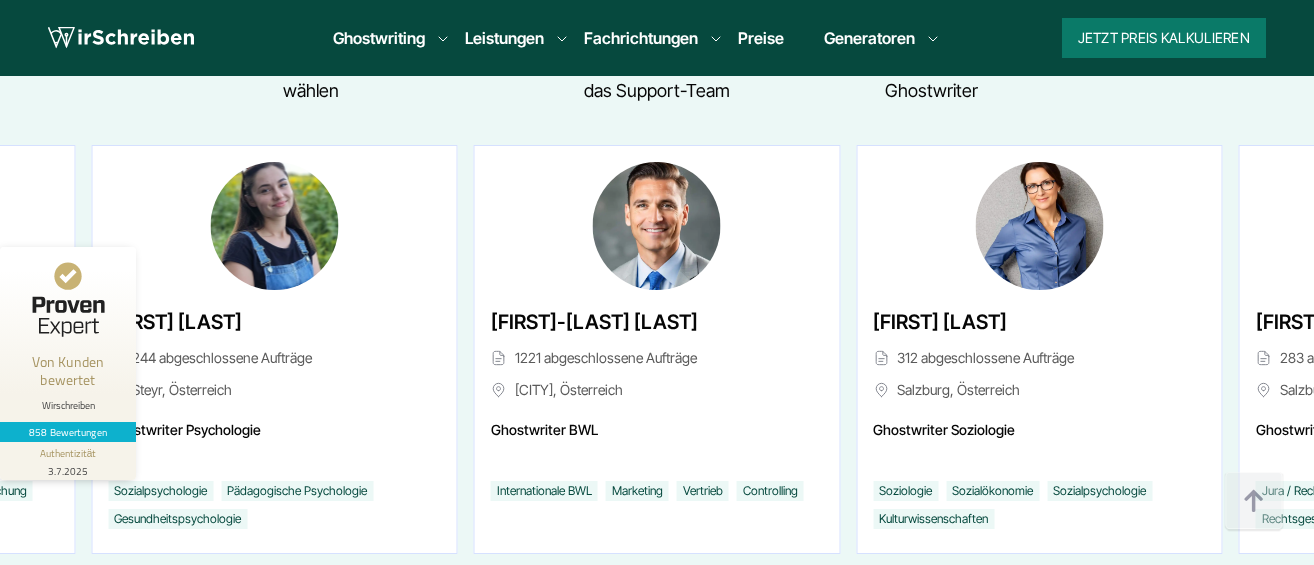 drag, startPoint x: 1256, startPoint y: 561, endPoint x: 1297, endPoint y: 508, distance: 67.00746 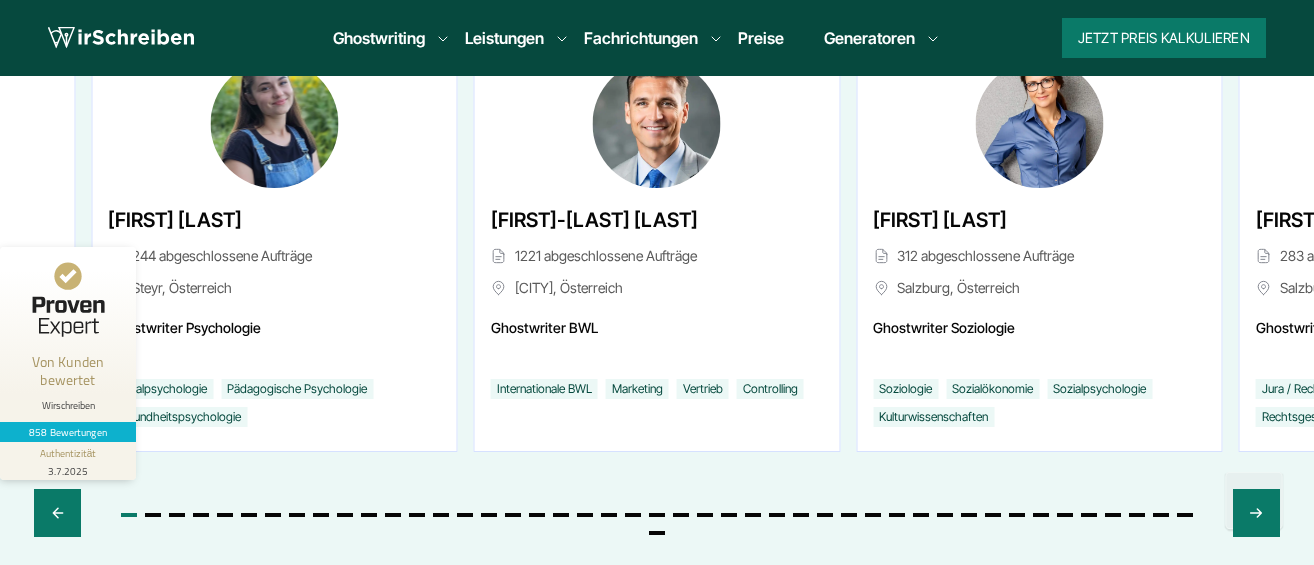scroll, scrollTop: 7900, scrollLeft: 0, axis: vertical 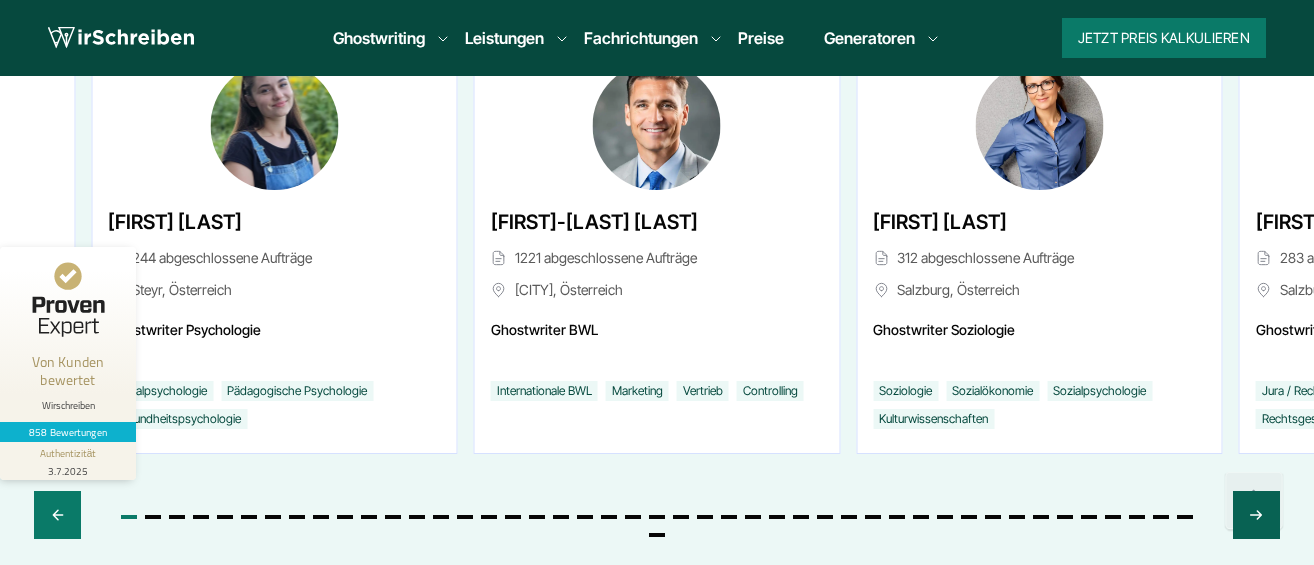 click 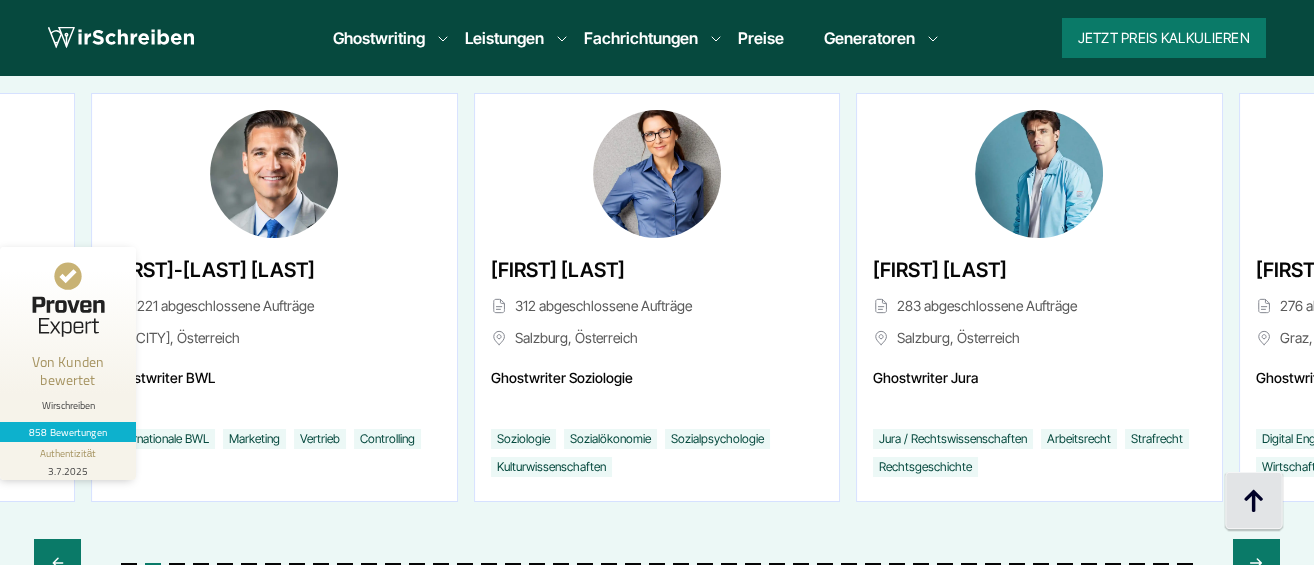 scroll, scrollTop: 7900, scrollLeft: 0, axis: vertical 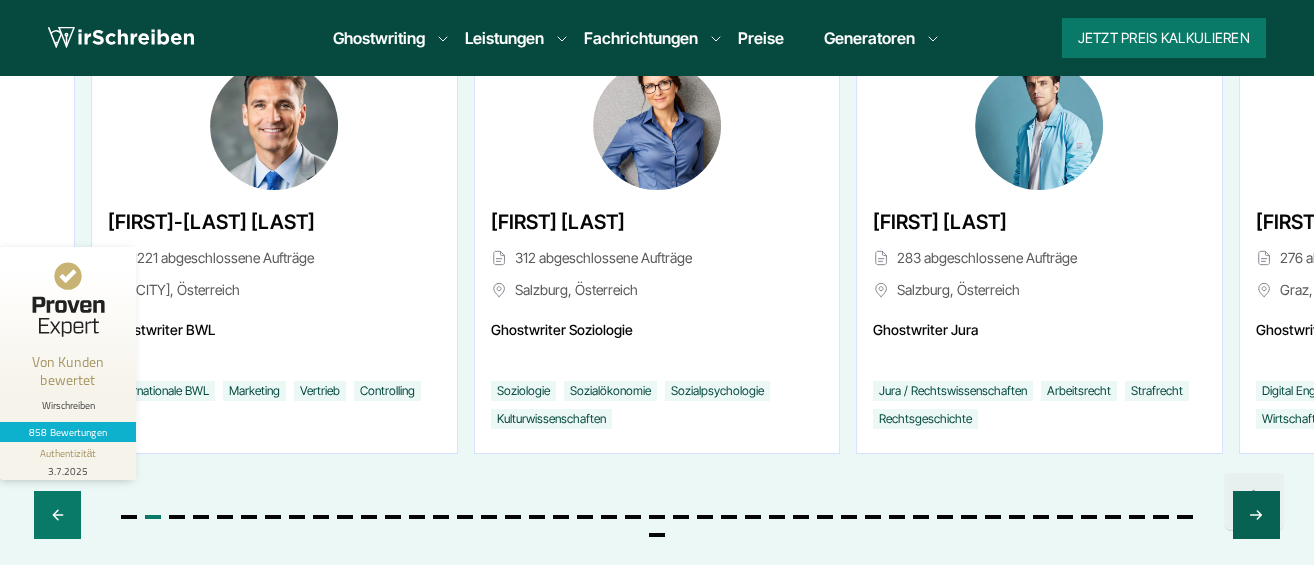 click 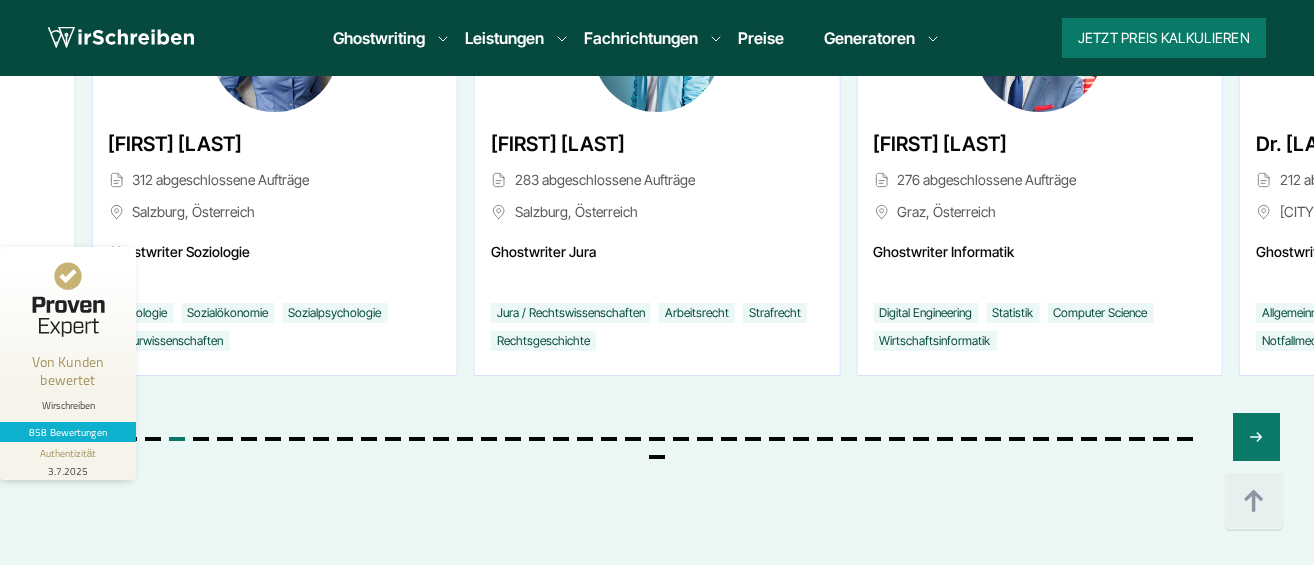scroll, scrollTop: 8000, scrollLeft: 0, axis: vertical 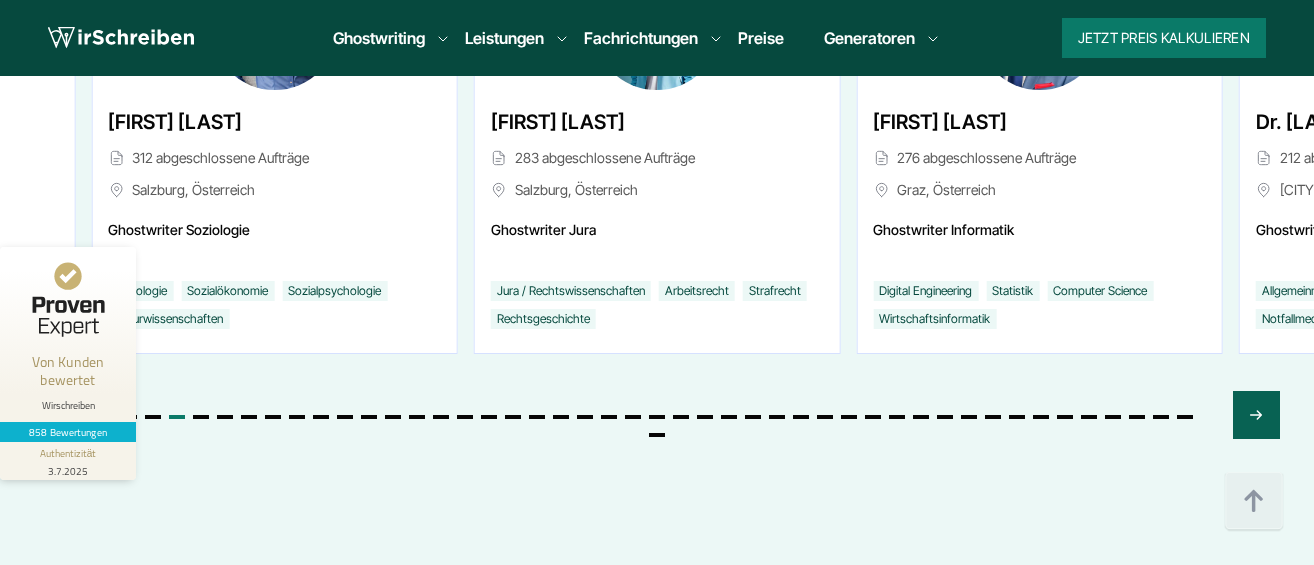 click at bounding box center (657, 401) 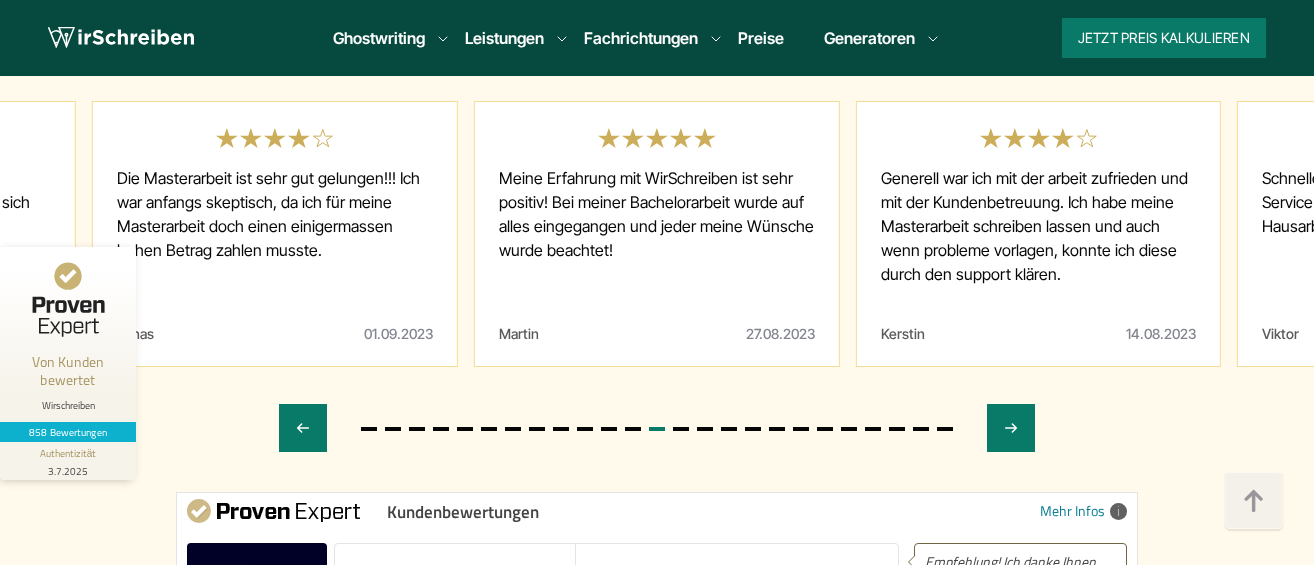 scroll, scrollTop: 11200, scrollLeft: 0, axis: vertical 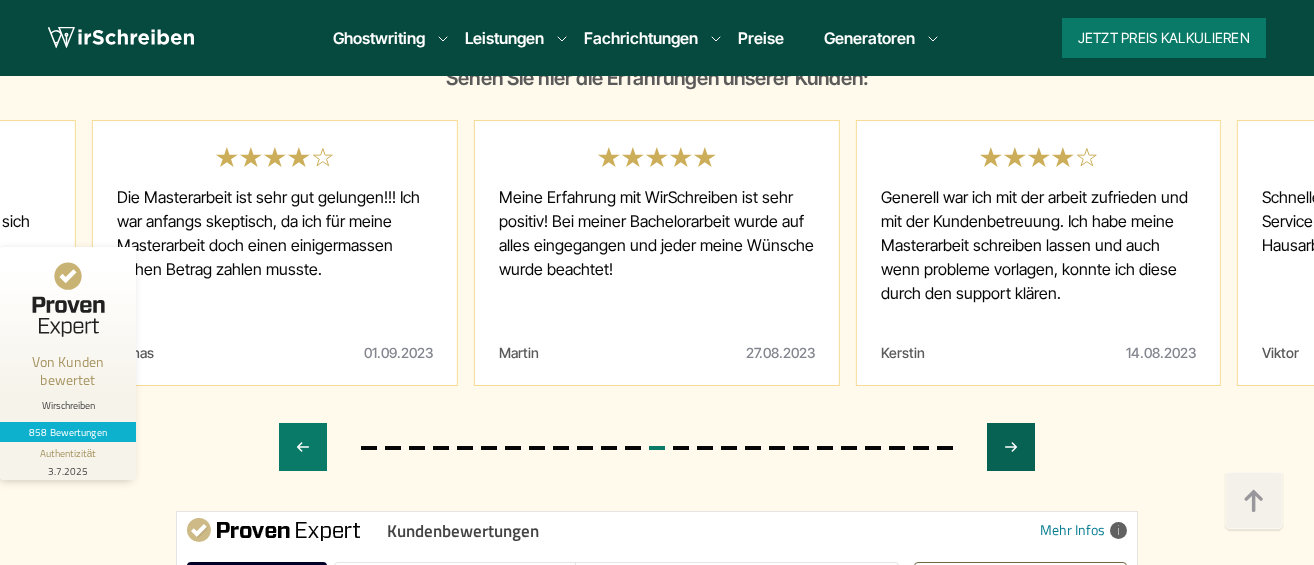 click 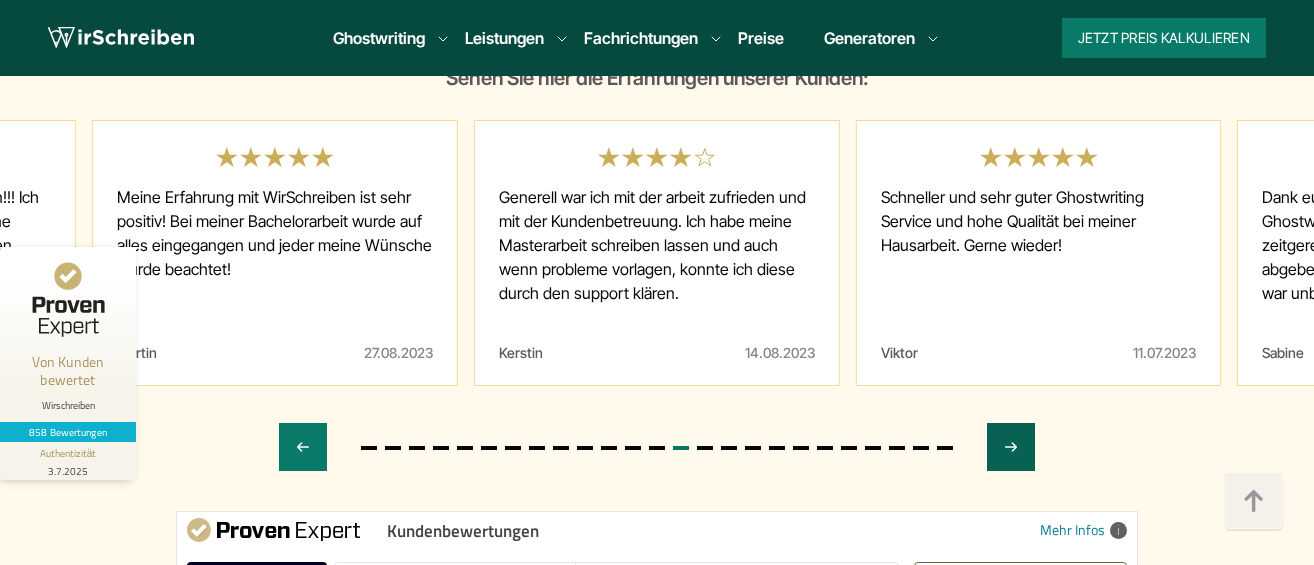 click 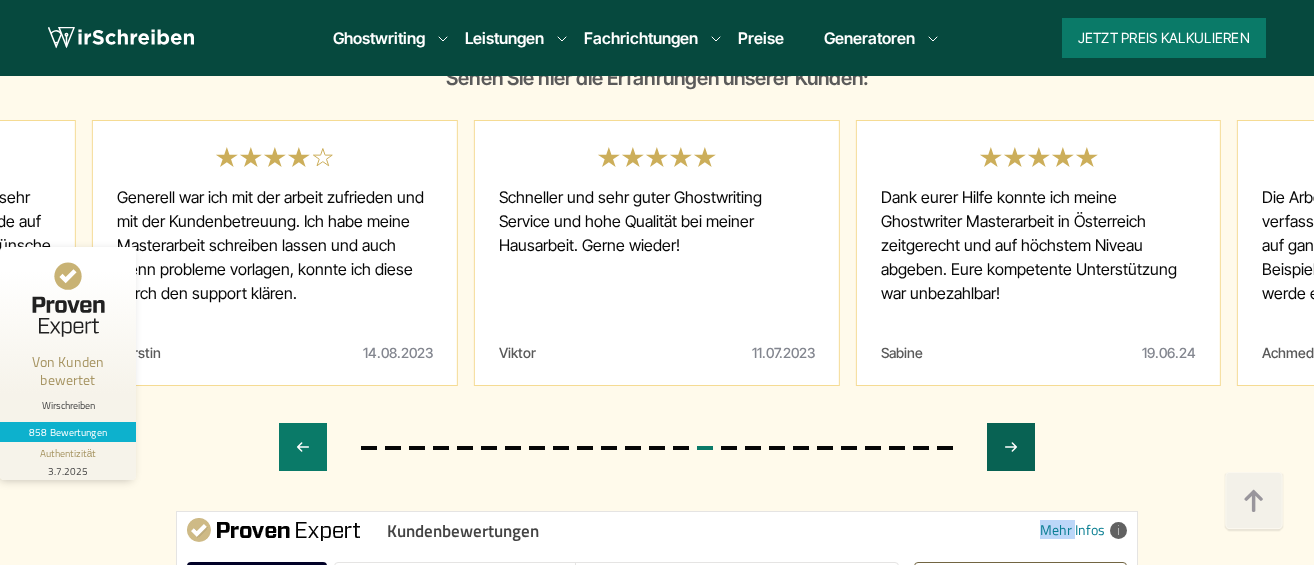 click 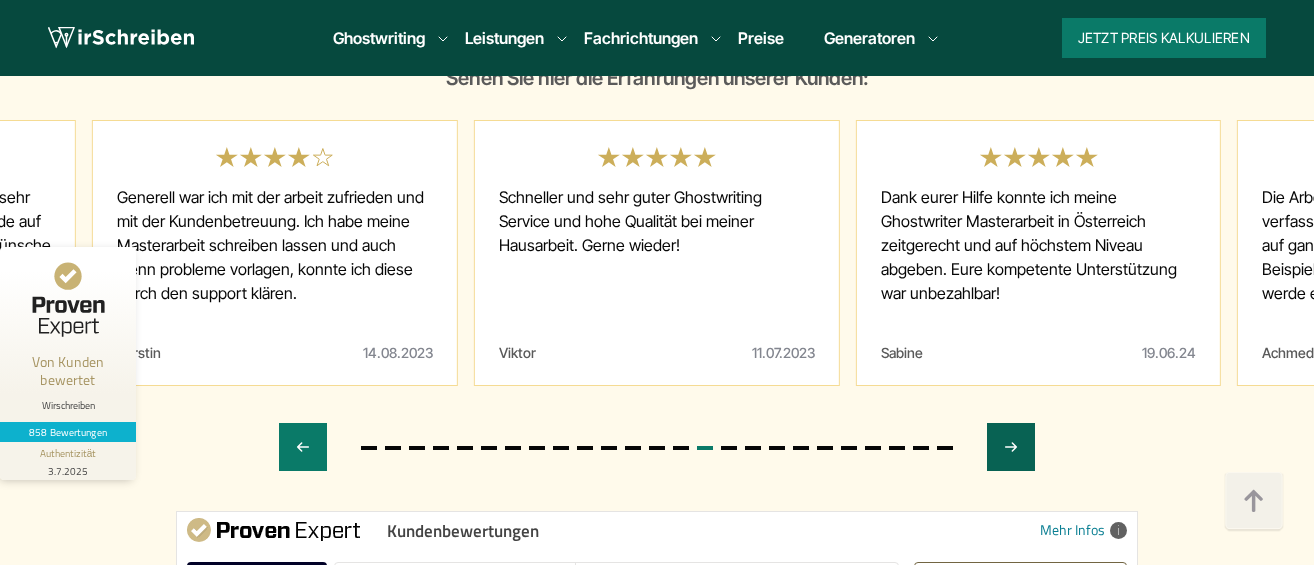 click 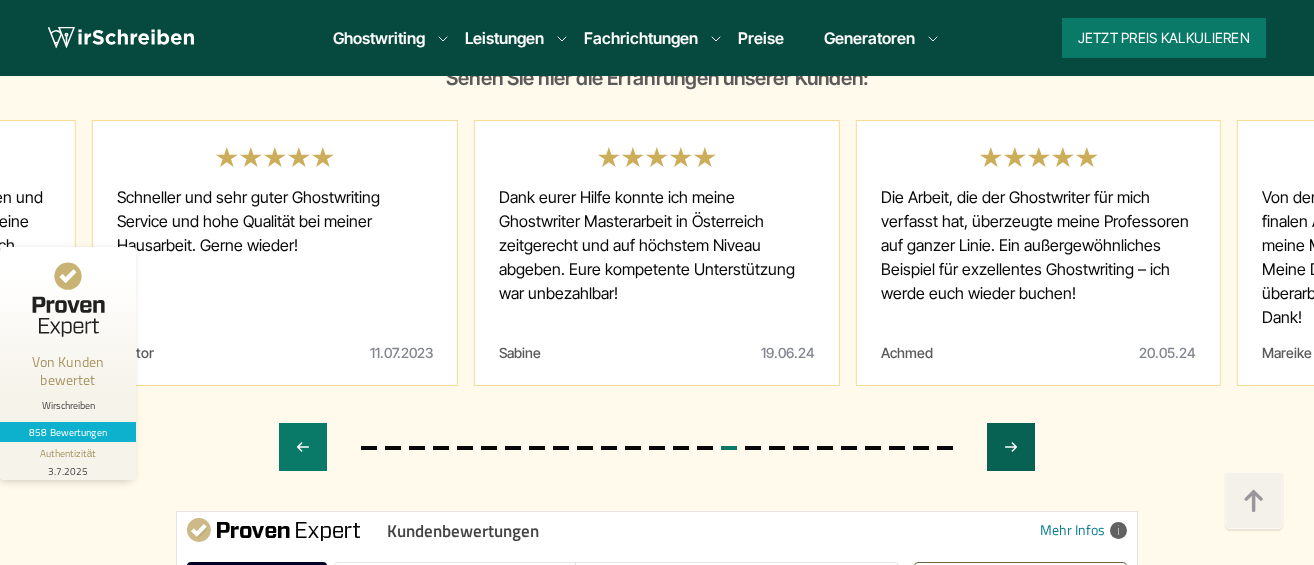 click 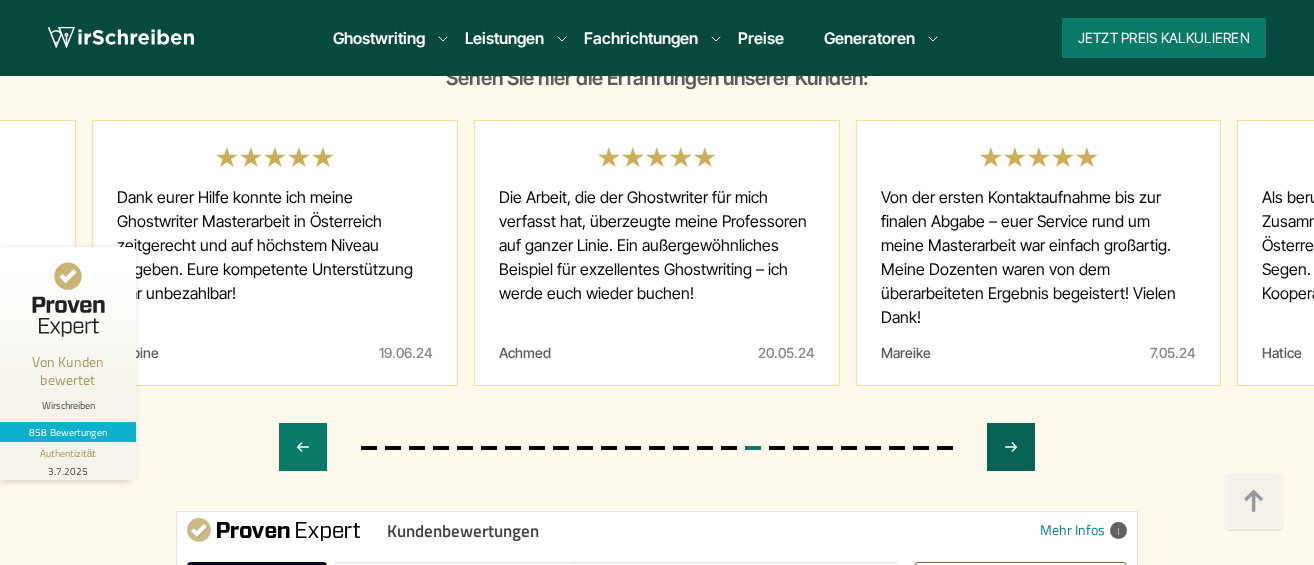 click 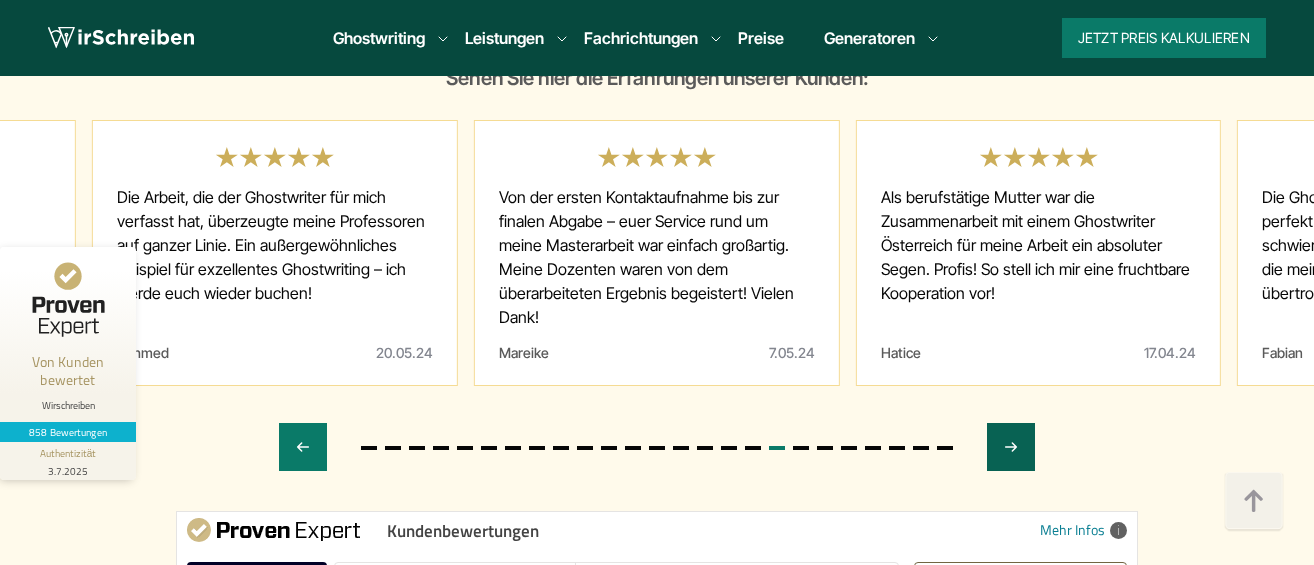 click 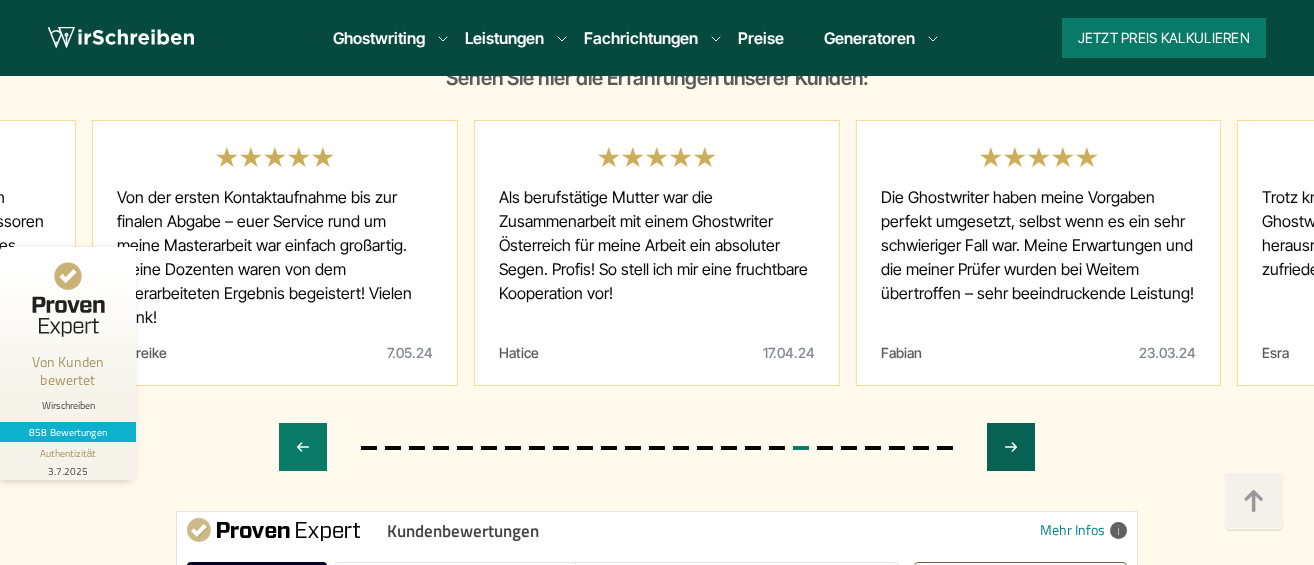 click 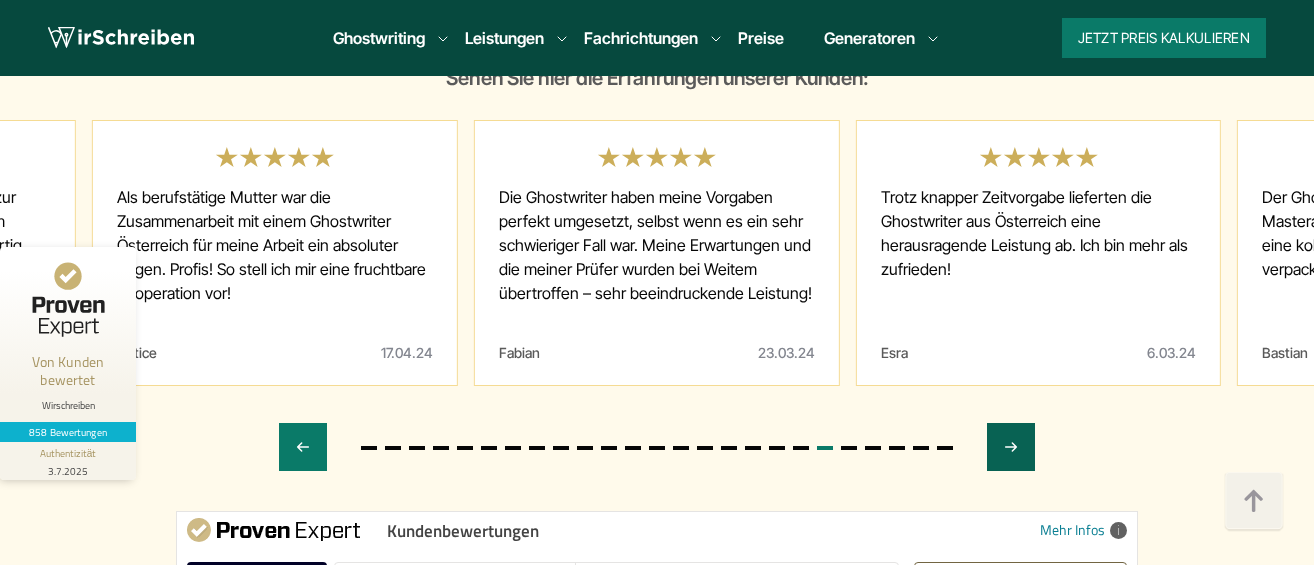 click 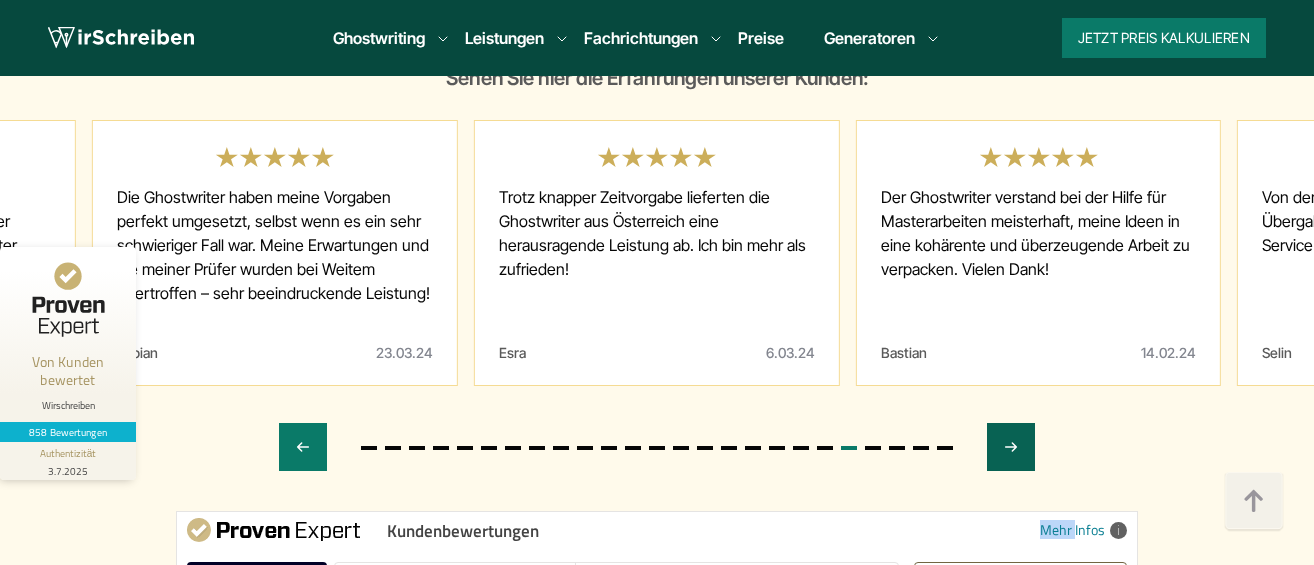 click 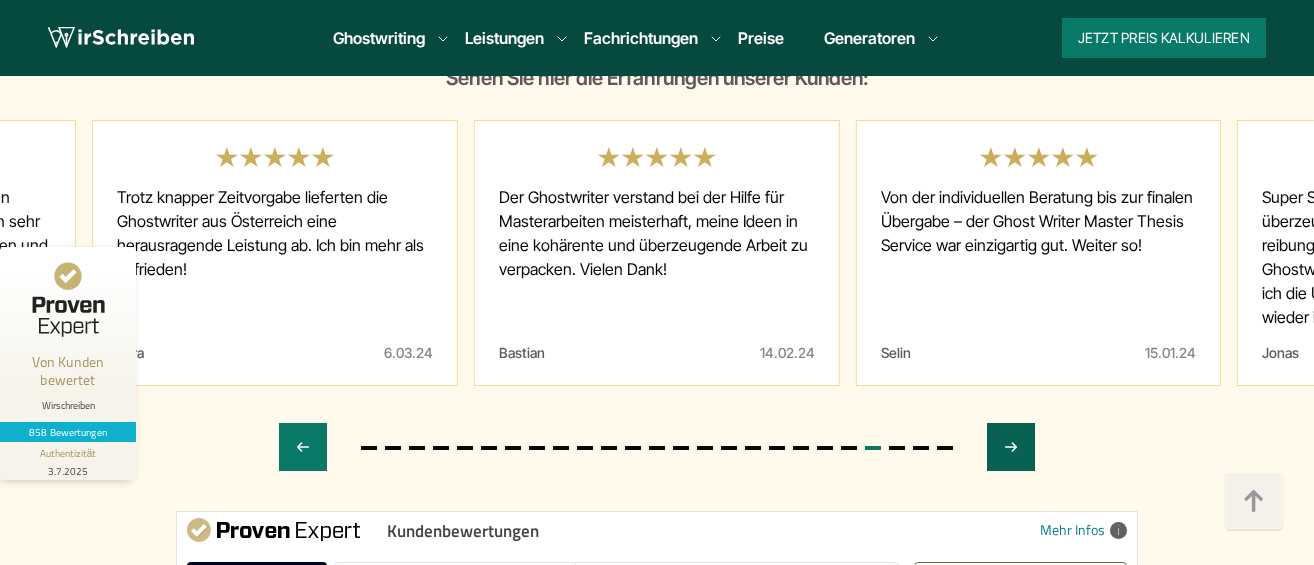 click 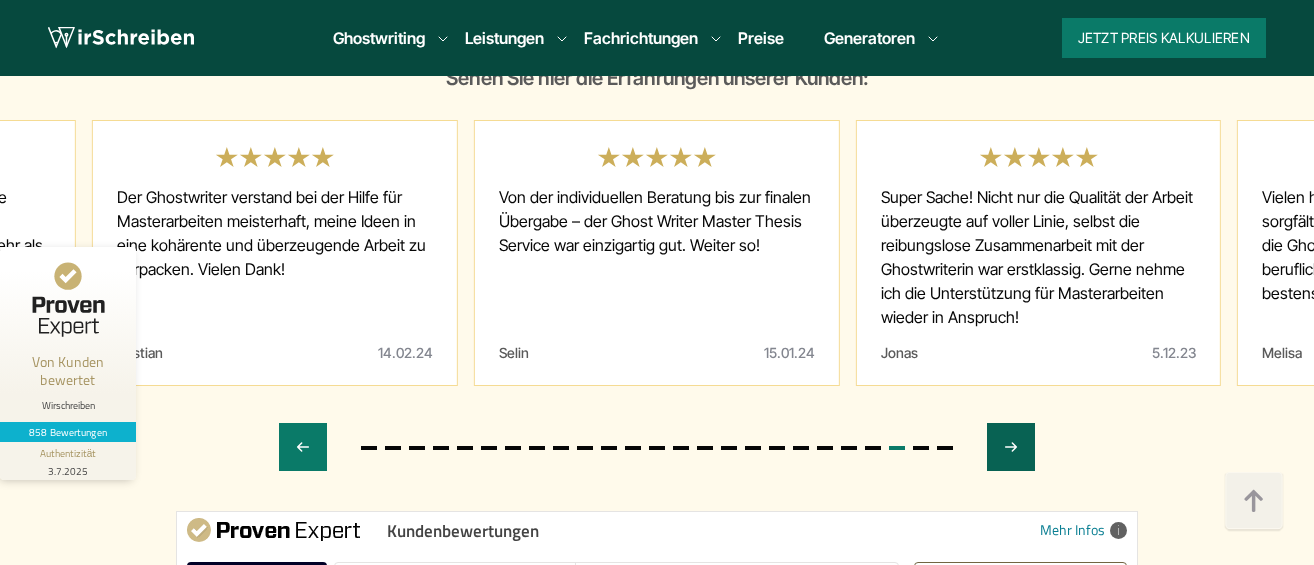 click 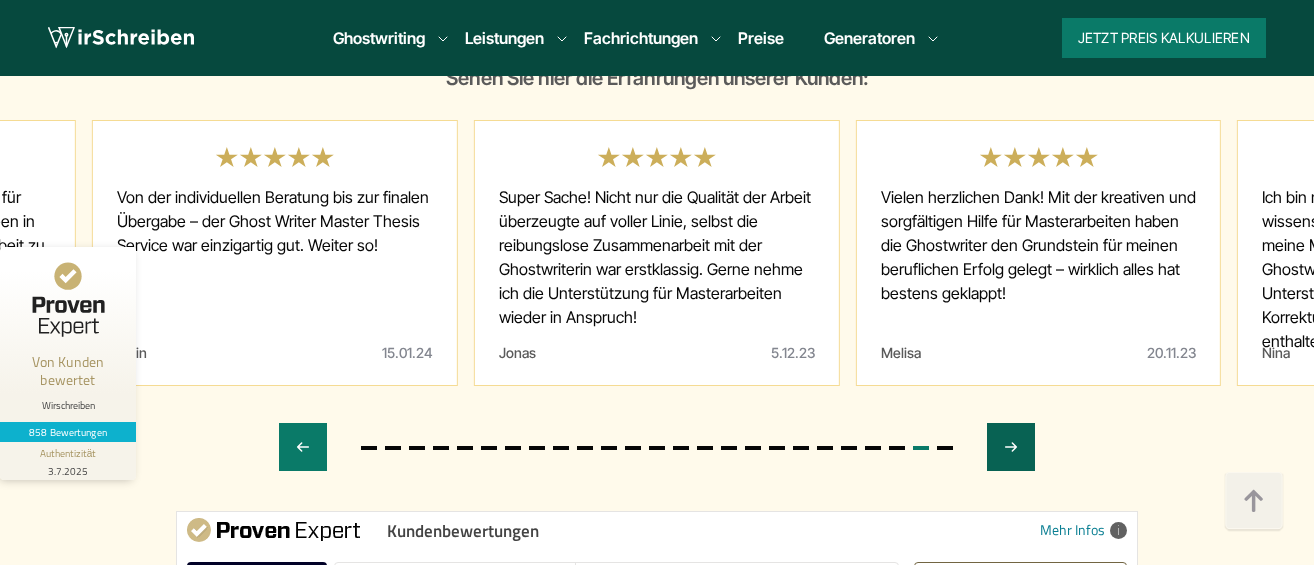 click 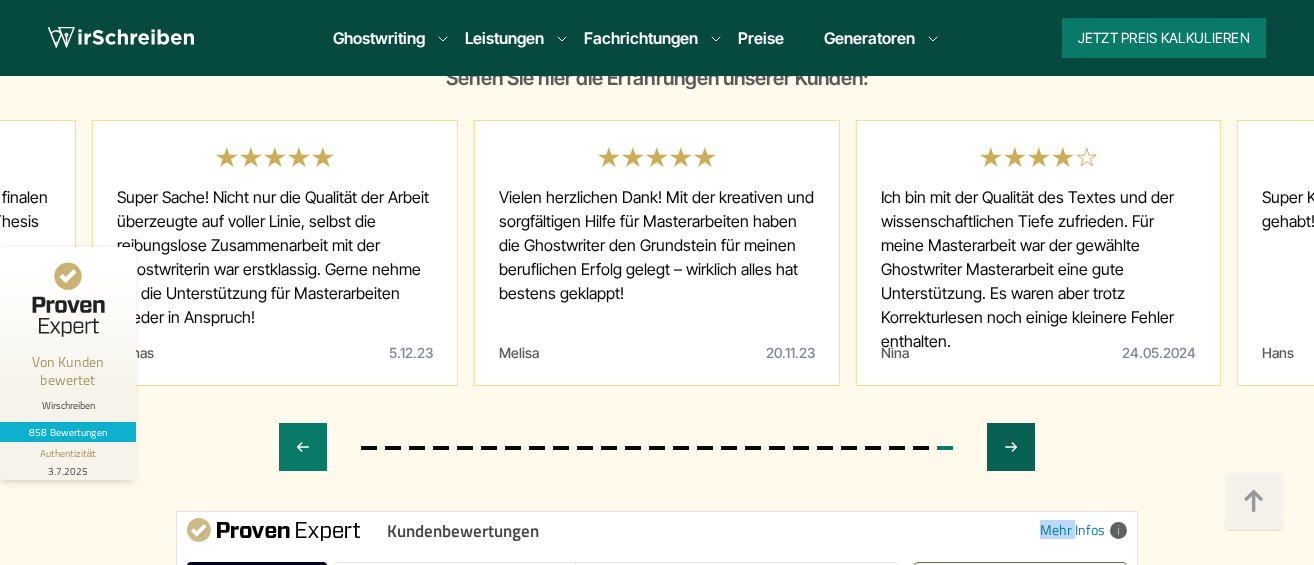 click 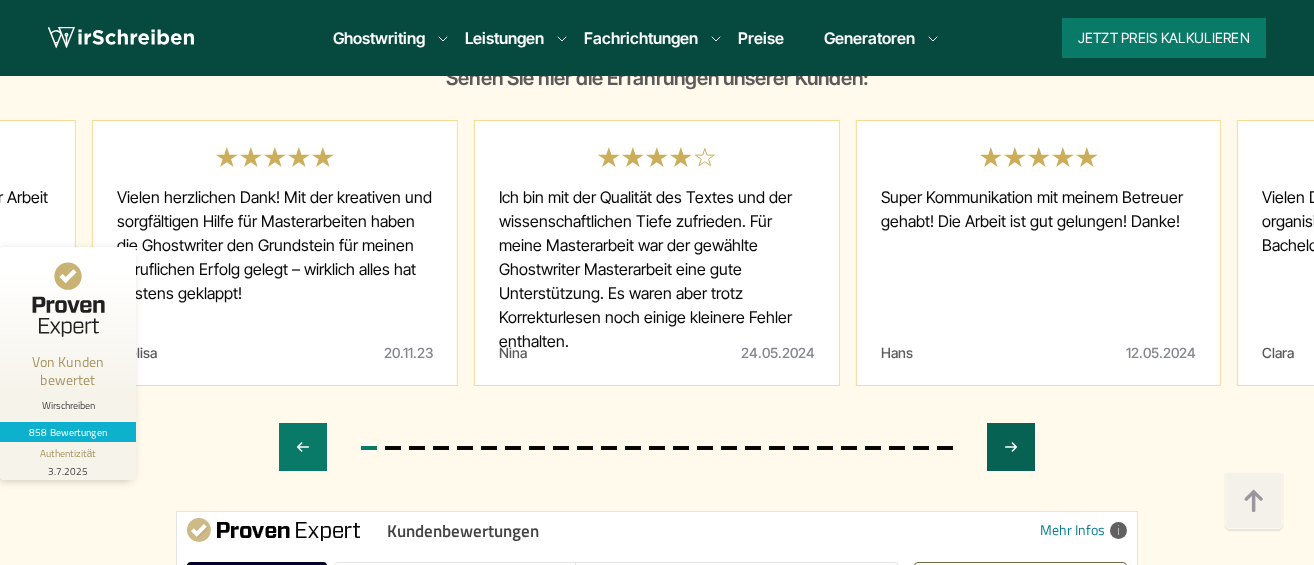 click 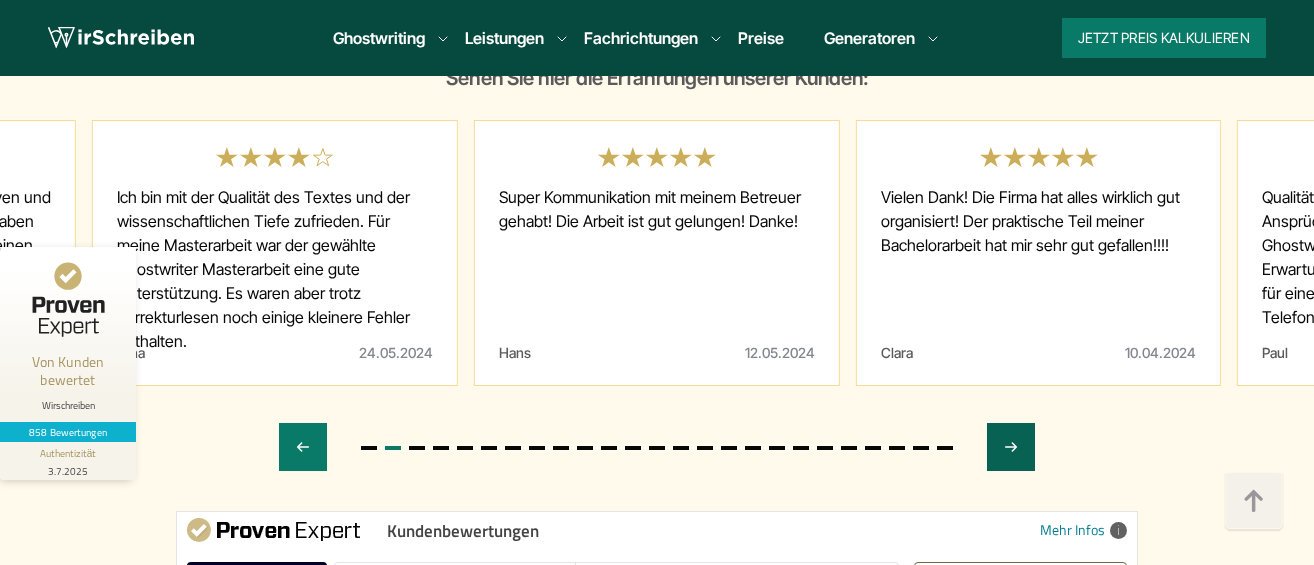 click 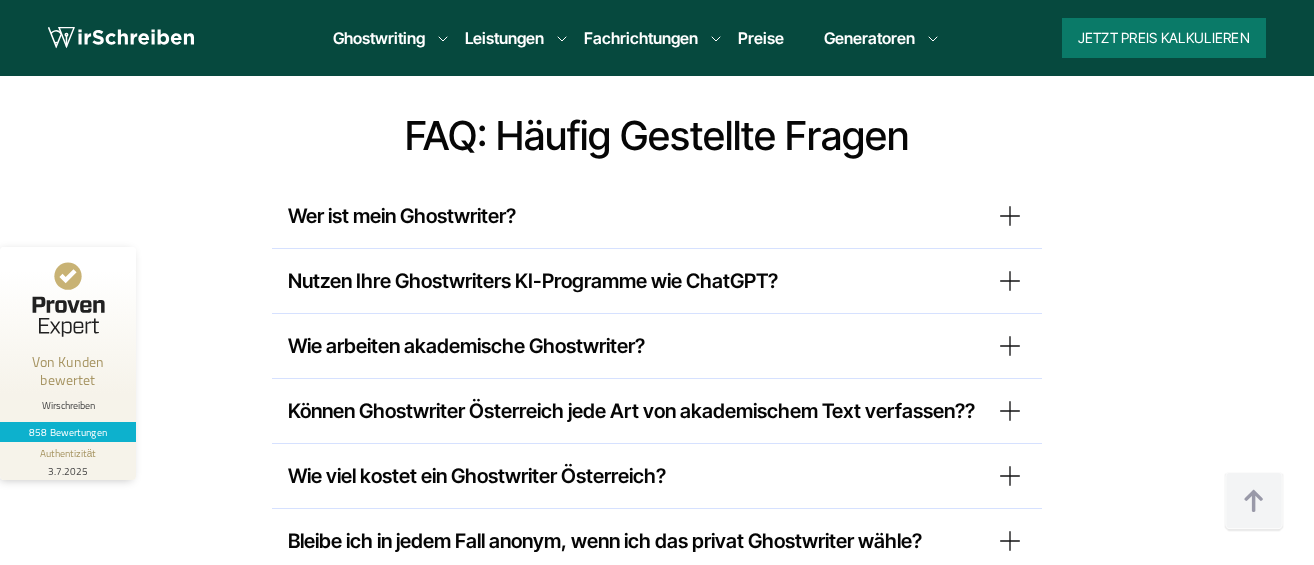 scroll, scrollTop: 15600, scrollLeft: 0, axis: vertical 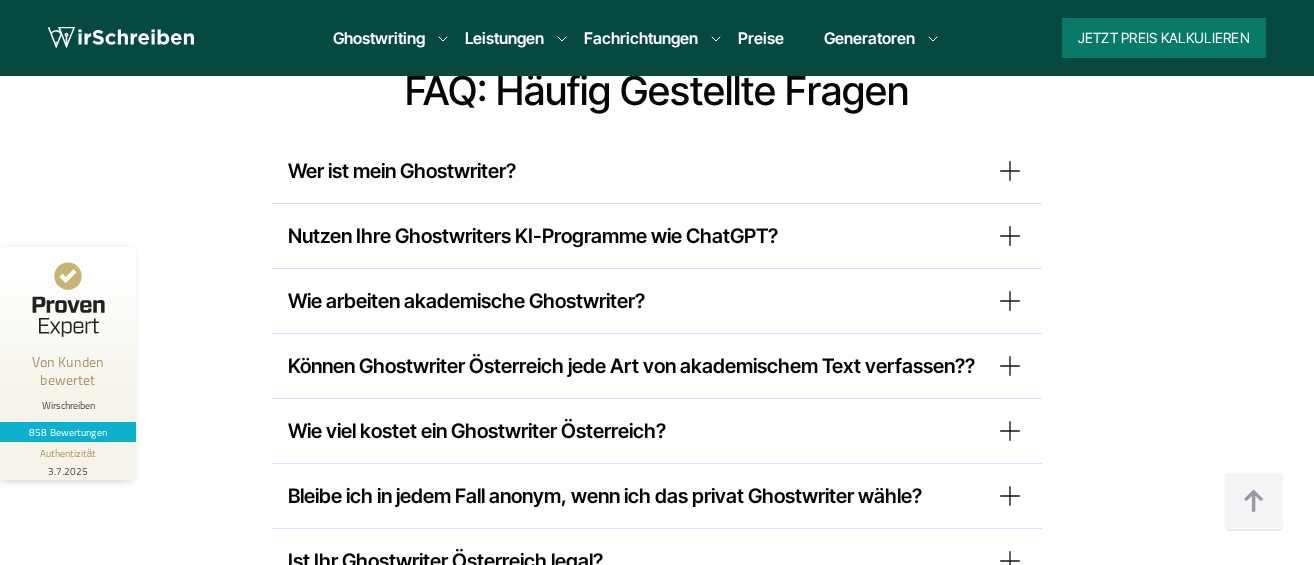 click on "Nutzen Ihre Ghostwriters KI-Programme wie ChatGPT?" at bounding box center [657, 236] 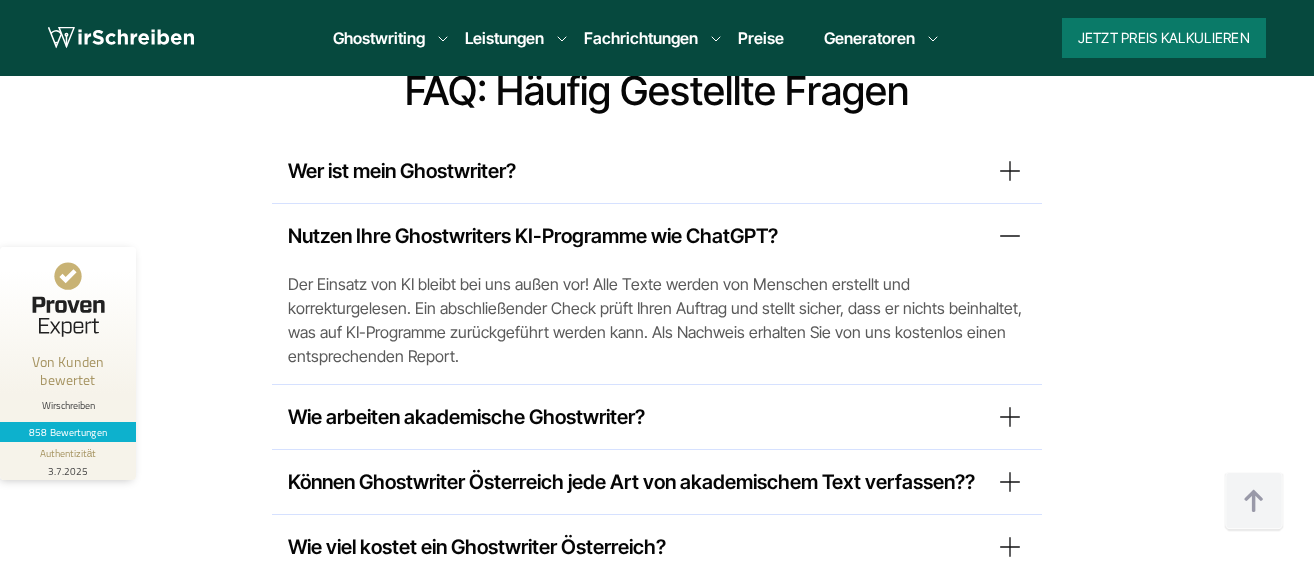 click on "Nutzen Ihre Ghostwriters KI-Programme wie ChatGPT?" at bounding box center (657, 236) 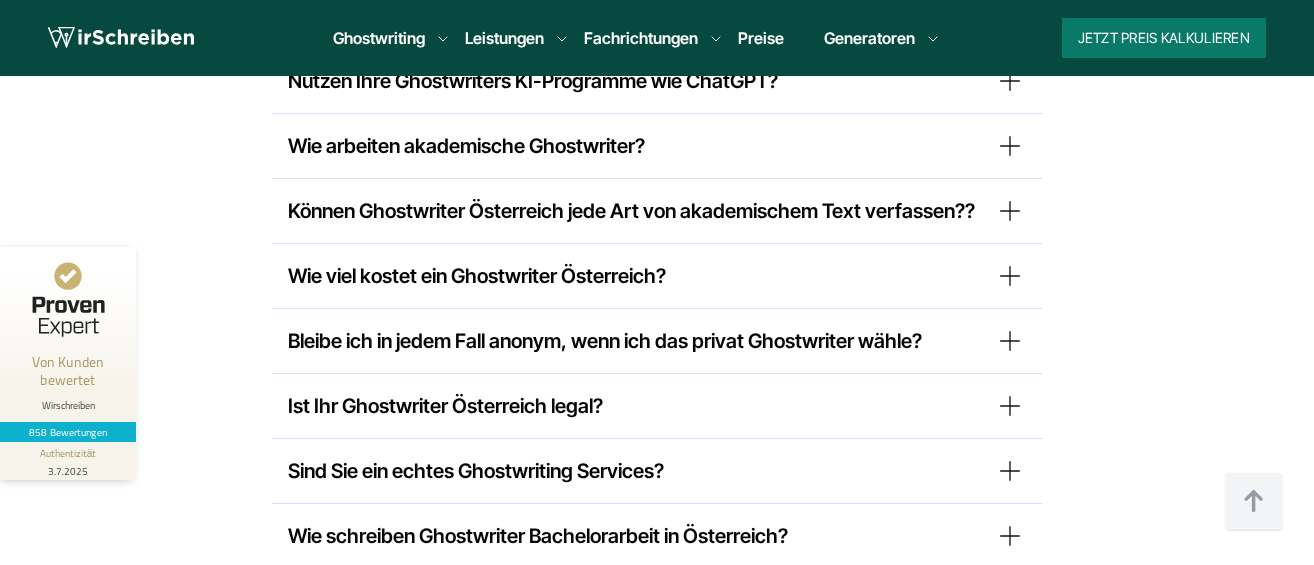 scroll, scrollTop: 15800, scrollLeft: 0, axis: vertical 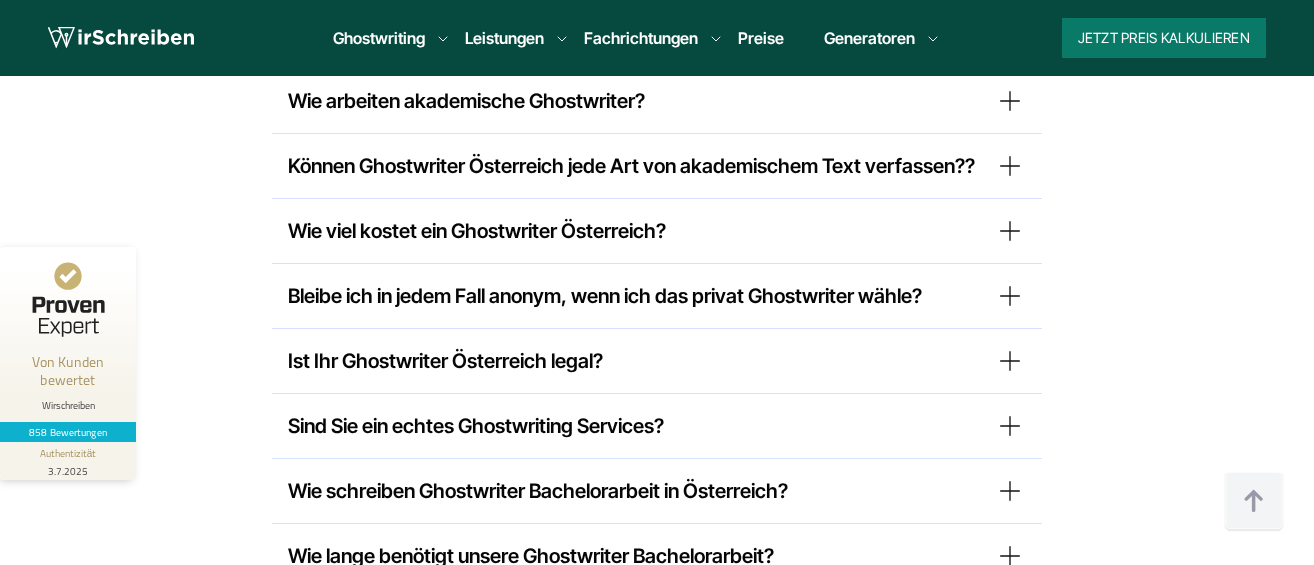 click on "Bleibe ich in jedem Fall anonym, wenn ich das  privat Ghostwriter wähle?" at bounding box center (657, 296) 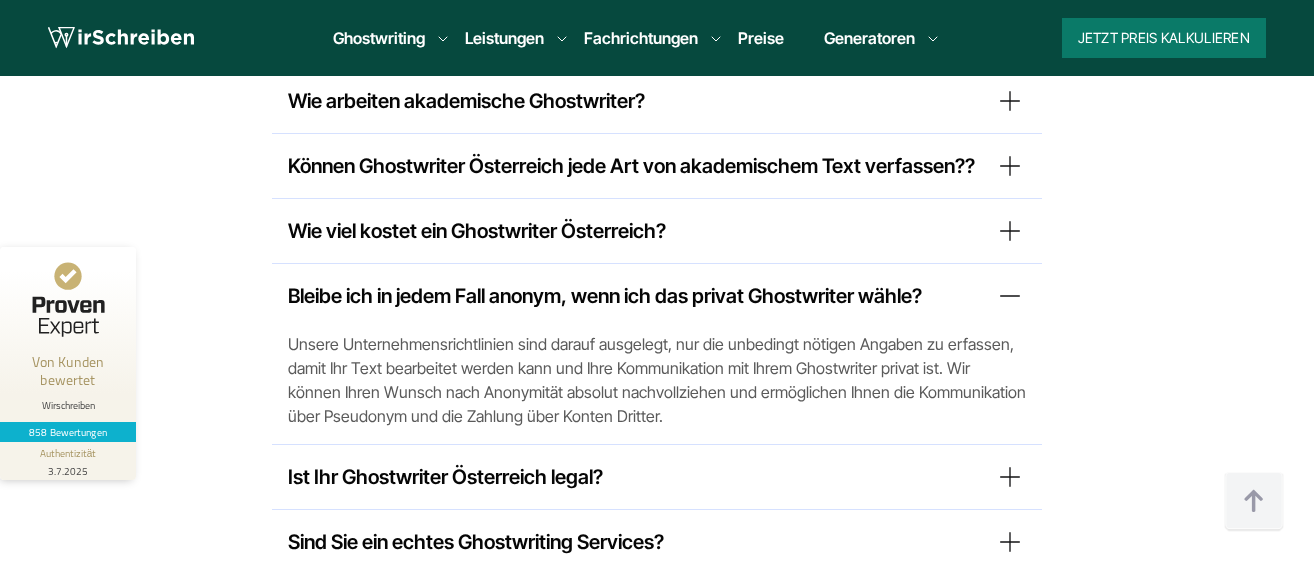 click on "Bleibe ich in jedem Fall anonym, wenn ich das  privat Ghostwriter wähle?" at bounding box center [657, 296] 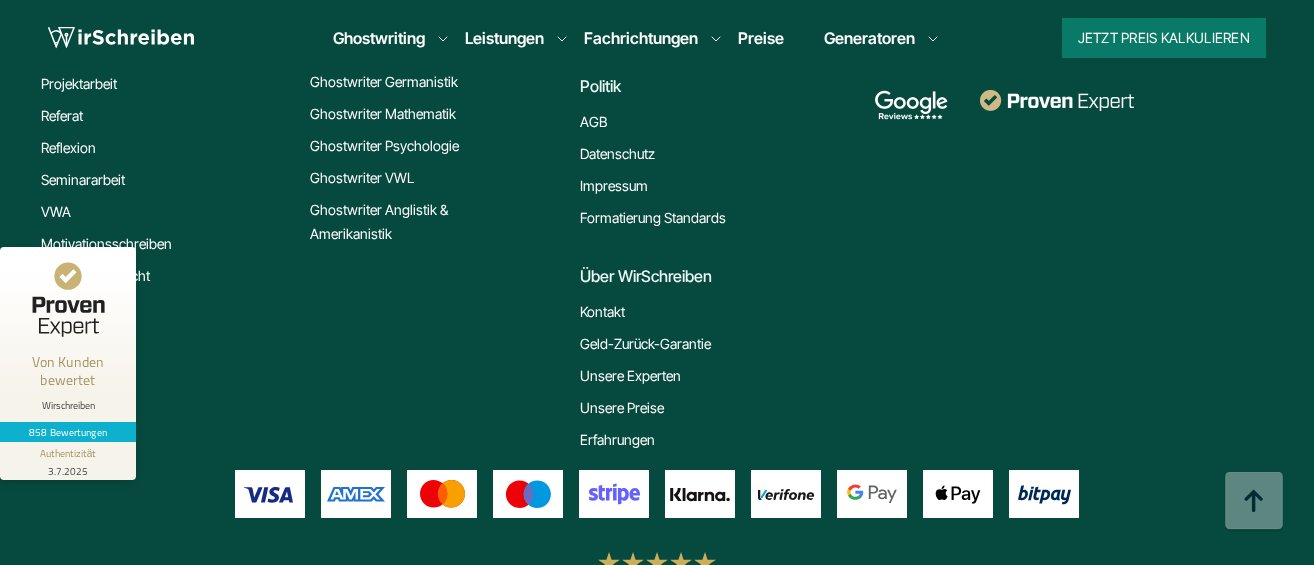 scroll, scrollTop: 17431, scrollLeft: 0, axis: vertical 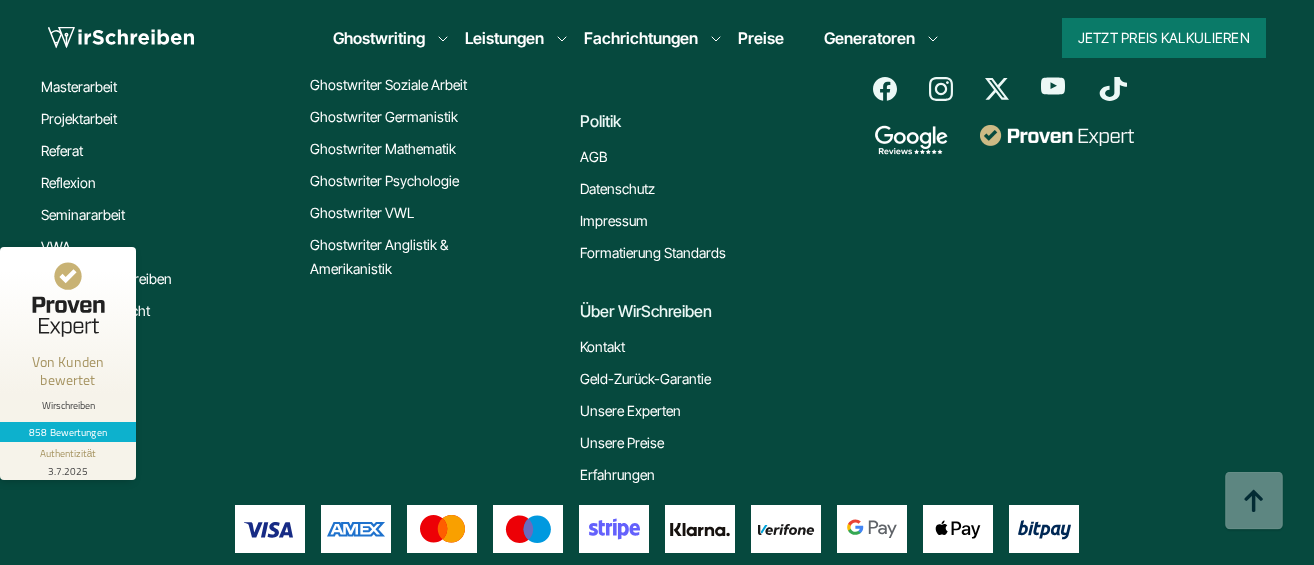 click on "Unsere Experten" at bounding box center (630, 411) 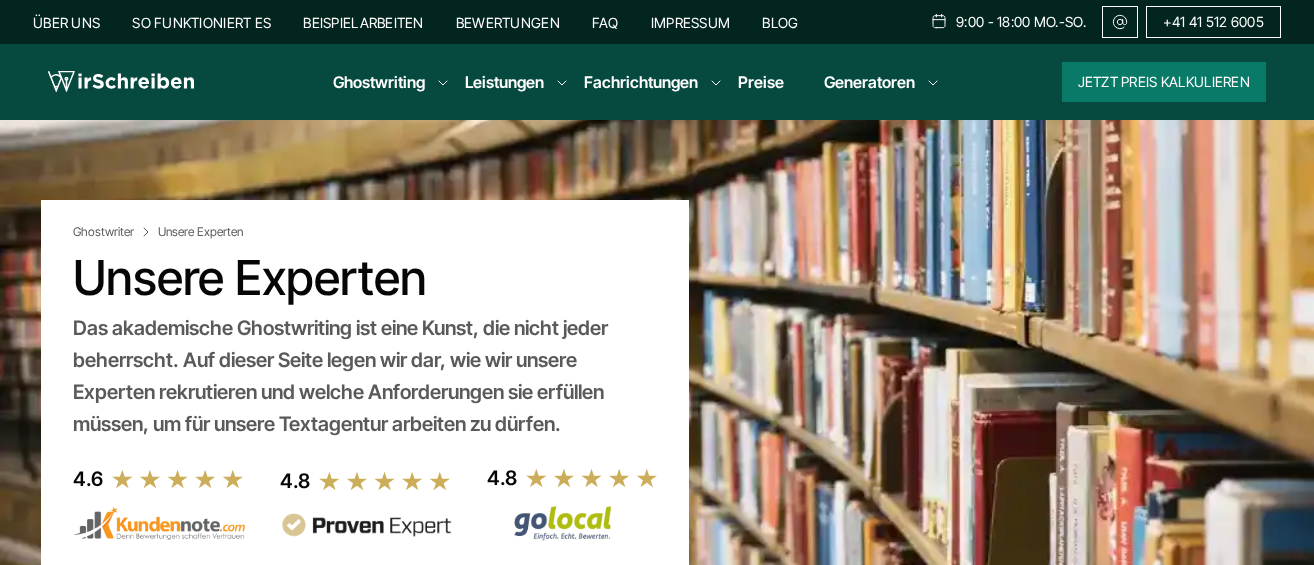 scroll, scrollTop: 300, scrollLeft: 0, axis: vertical 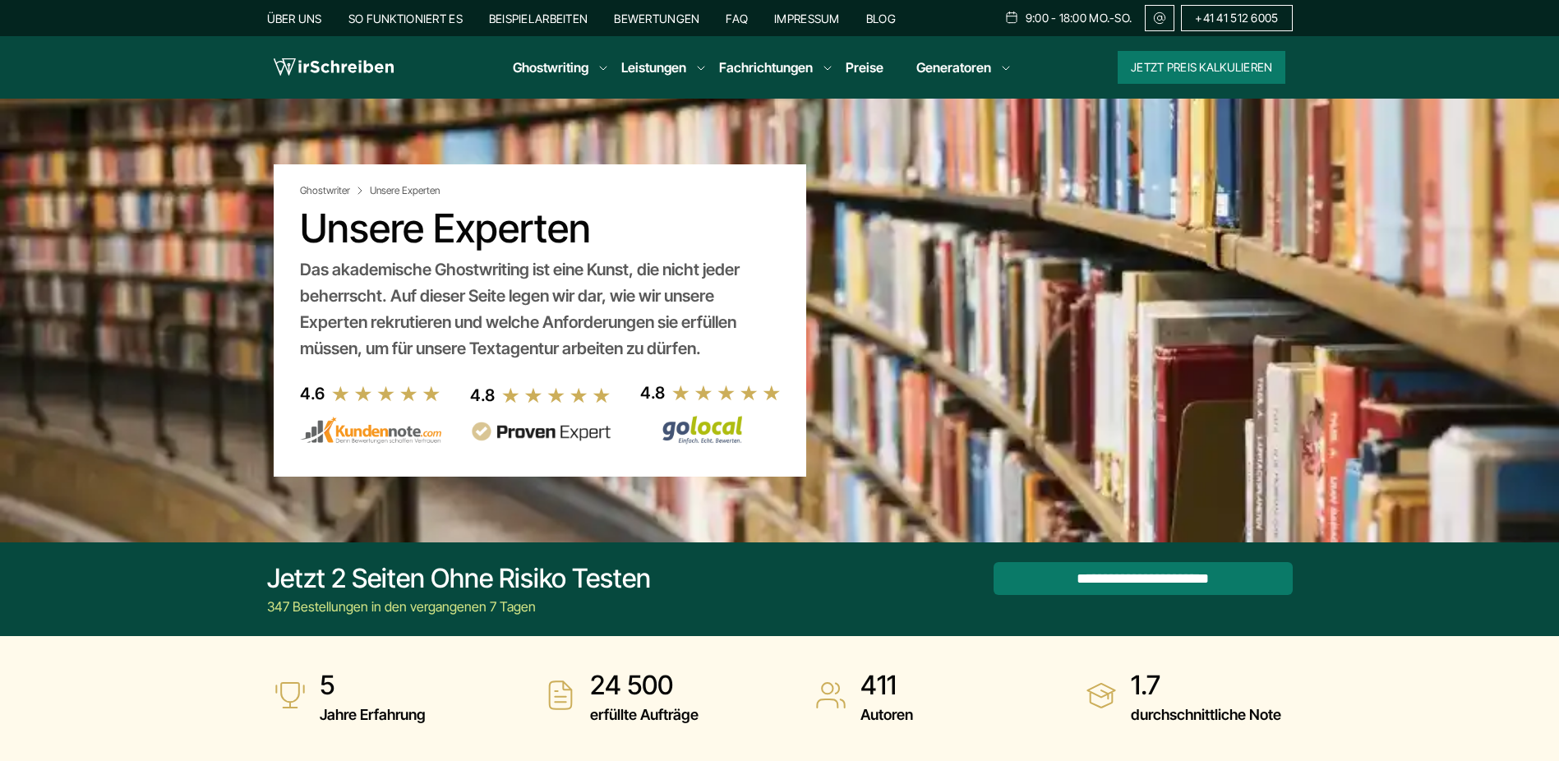 click on "Über uns" at bounding box center (294, 18) 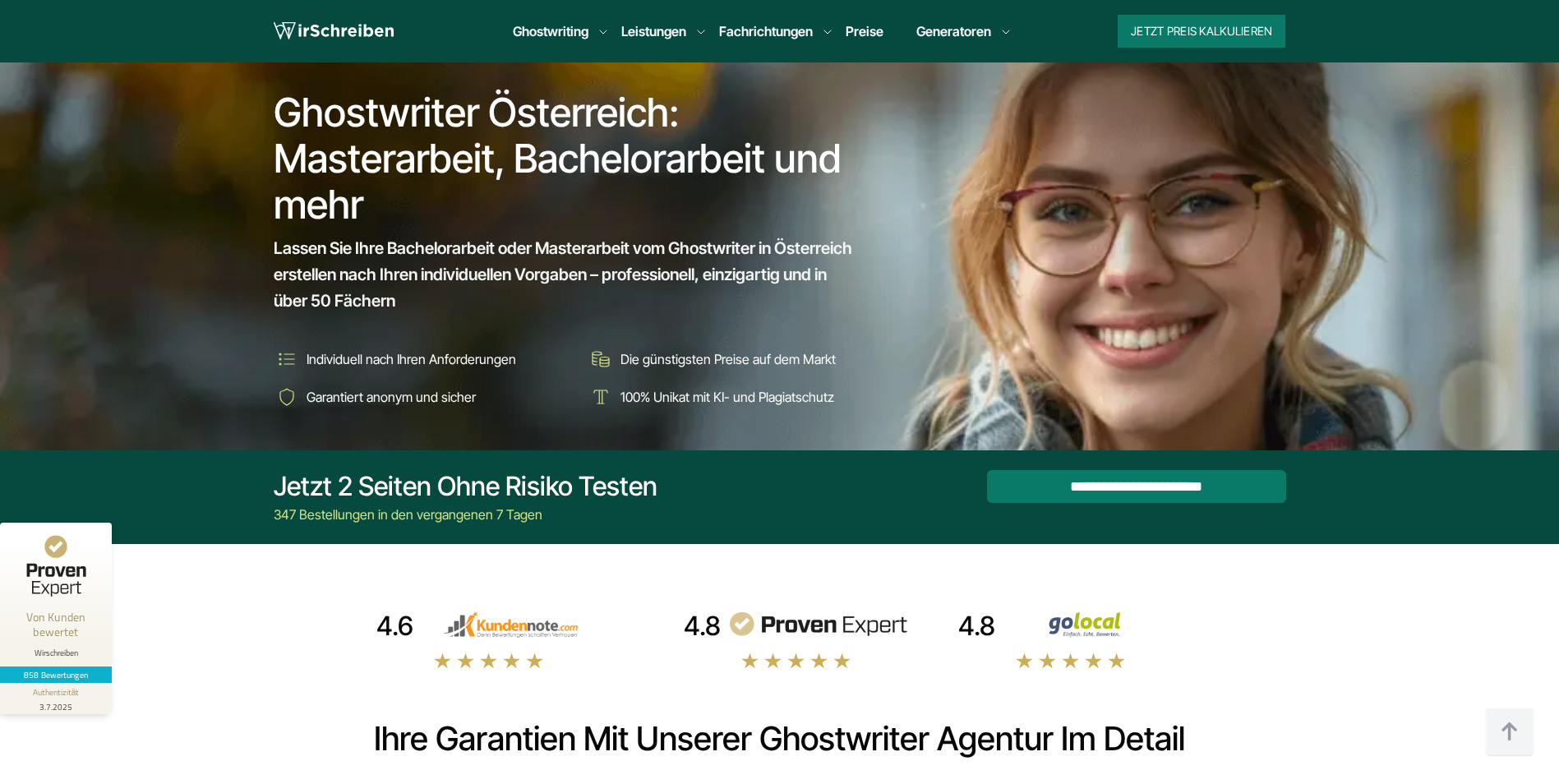 scroll, scrollTop: 5185, scrollLeft: 0, axis: vertical 